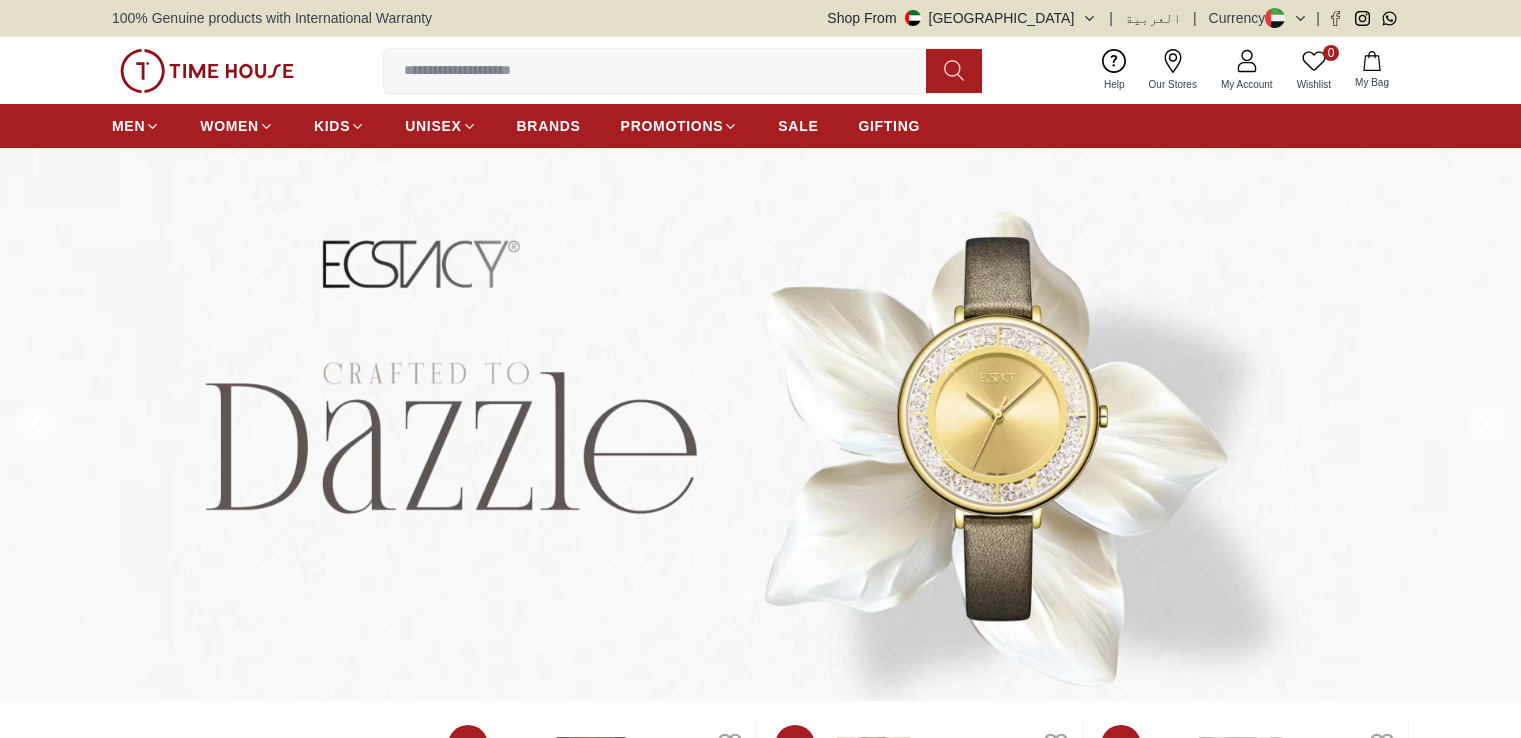 scroll, scrollTop: 0, scrollLeft: 0, axis: both 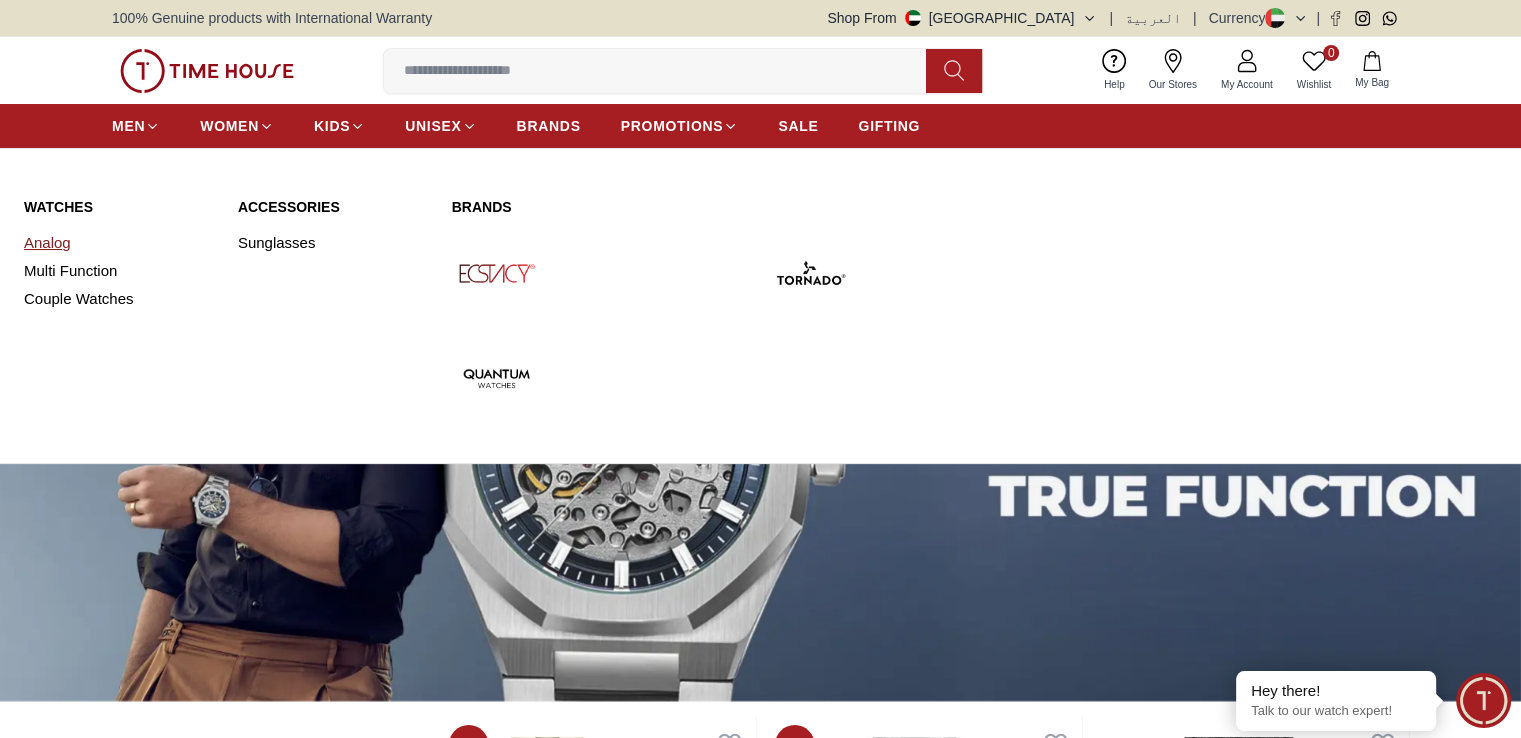 click on "Analog" at bounding box center (119, 243) 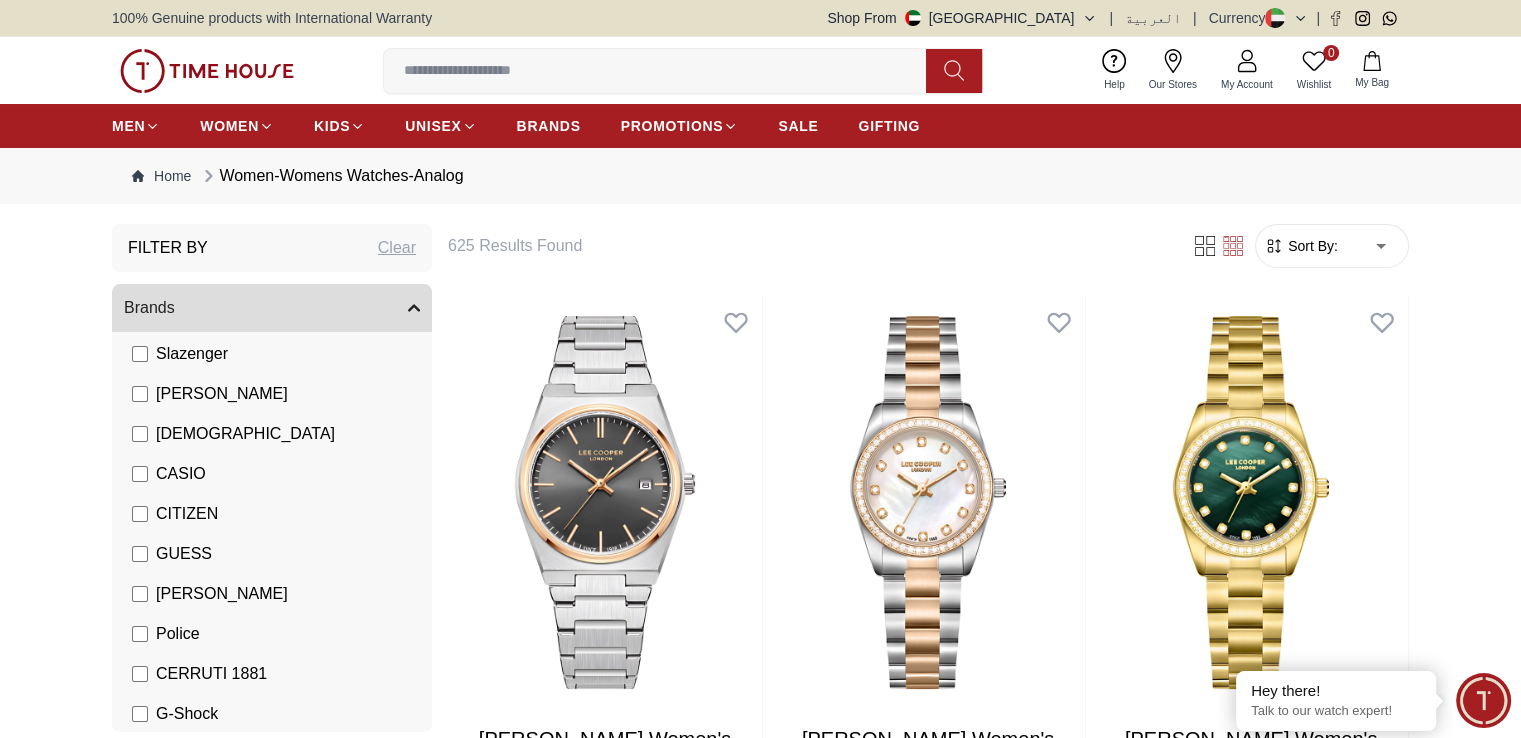 scroll, scrollTop: 109, scrollLeft: 0, axis: vertical 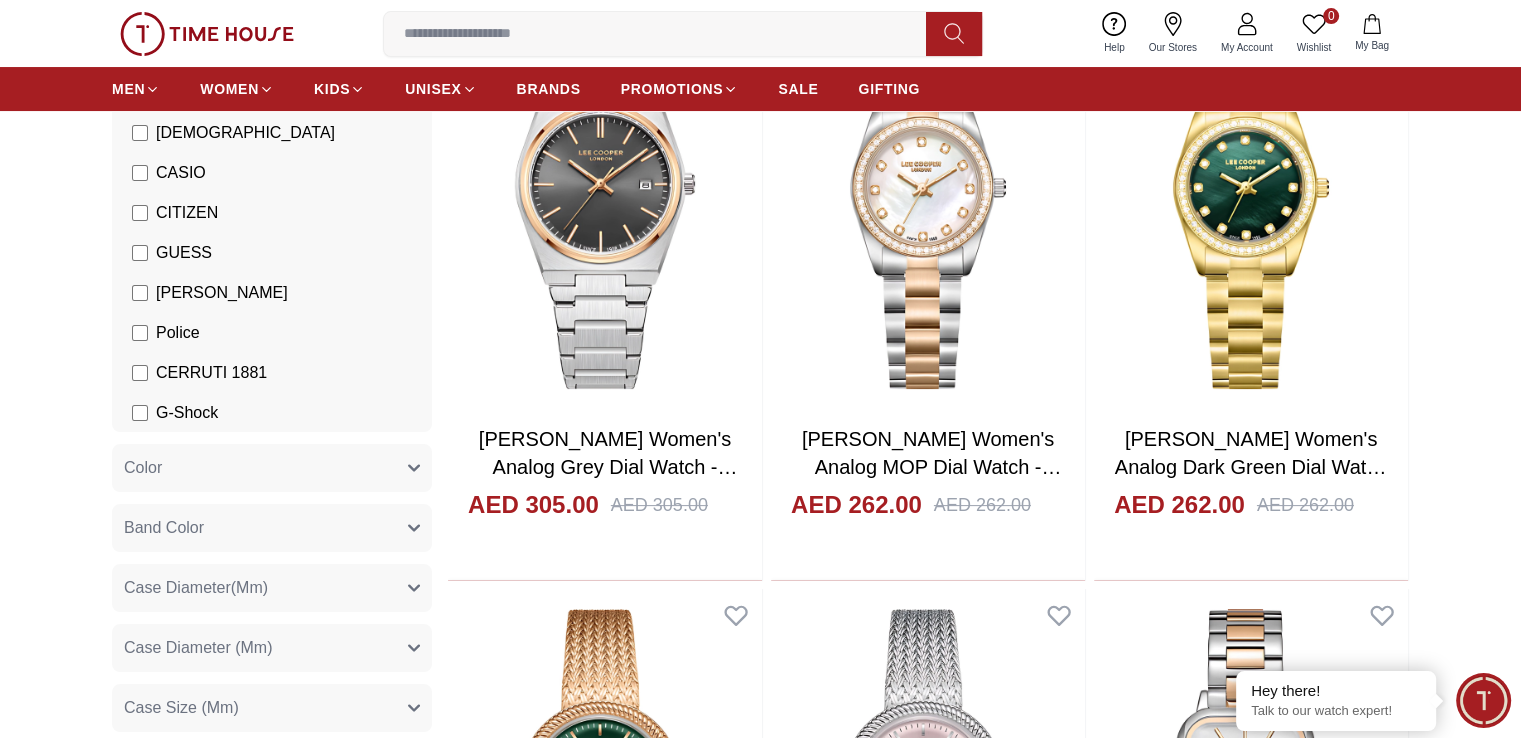 click on "Color" at bounding box center (272, 468) 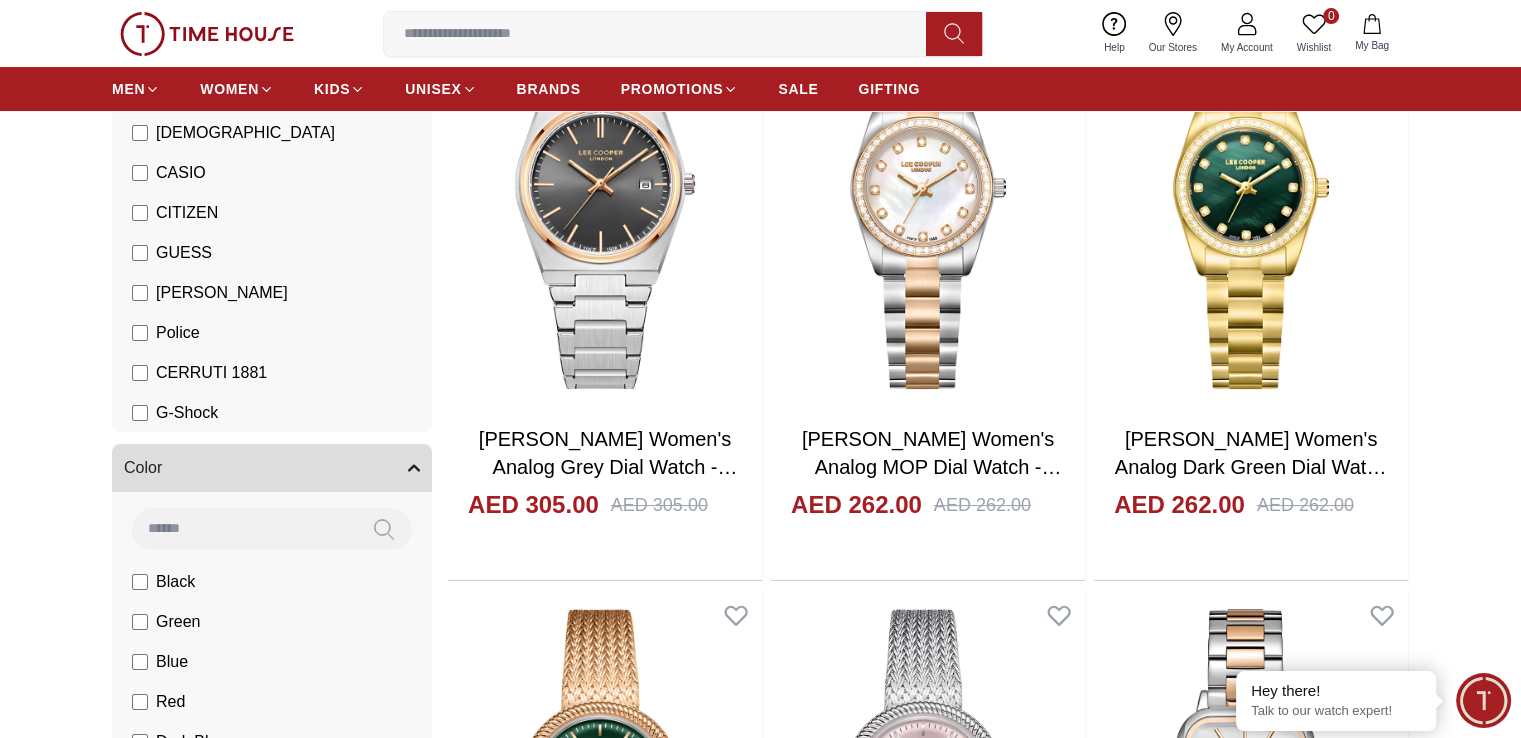 click on "Filter By Clear Brands [PERSON_NAME] Slazenger [PERSON_NAME] Ecstacy CASIO CITIZEN GUESS [PERSON_NAME] Police CERRUTI 1881 G-Shock Color Black Green Blue Red Dark Blue Silver Rose Gold Grey White Mop White White / Rose Gold Silver / Silver Silver / Gold Silver / Rose Gold Black / Black Black / Rose Gold Gold Yellow Dark Green Brown White / Silver Light Blue Black /Grey White Mop / Silver Blue / Rose Gold Pink Purple Black  / Rose Gold Blue / Blue Navy Blue Blue / Silver Champagne White / Gold [PERSON_NAME] [DOMAIN_NAME] Peach Green / Silver MOP Light blue Dark green Light [PERSON_NAME] gold Silver / White / Rose Gold Black / Pink Beige Green Sunray  Rose Gold Sunray  Blue MOP Rose Gold MOP MOP / Rose Gold Green MOP Champagne MOP Pink MOP Black MOP Burgundy MOP White MOP Rose Gold Band Color Silver Yellow Green Dark Blue Red Black Dark [PERSON_NAME] Gold Gold Pink Blue Brown Grey White Burgundy Silver / Gold Two Tone Beige Orange Light Blue Purple Dark [PERSON_NAME] gold Gold  Silver  Silver/Gold Black  /  Silver Two-Tone Gold" at bounding box center (760, 2056) 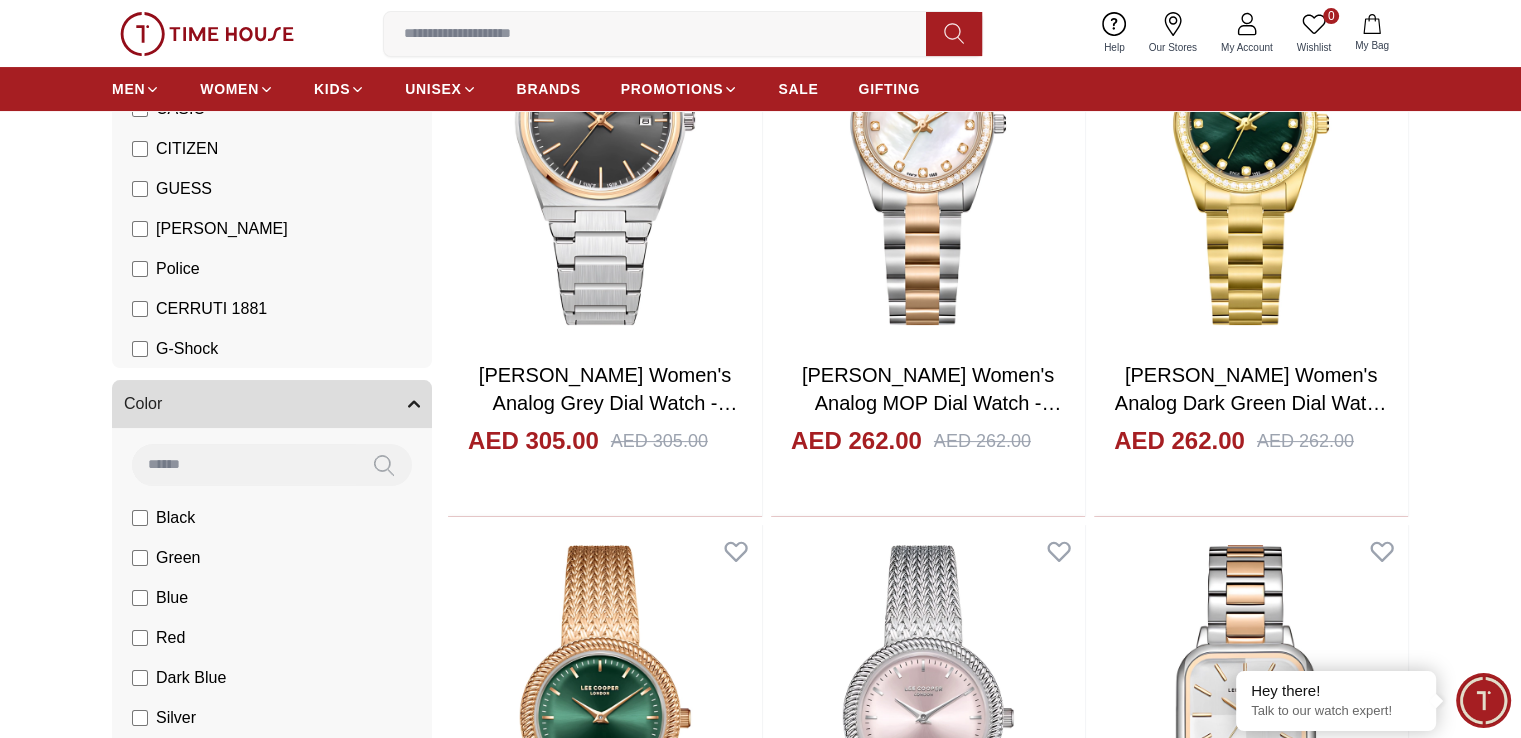 scroll, scrollTop: 400, scrollLeft: 0, axis: vertical 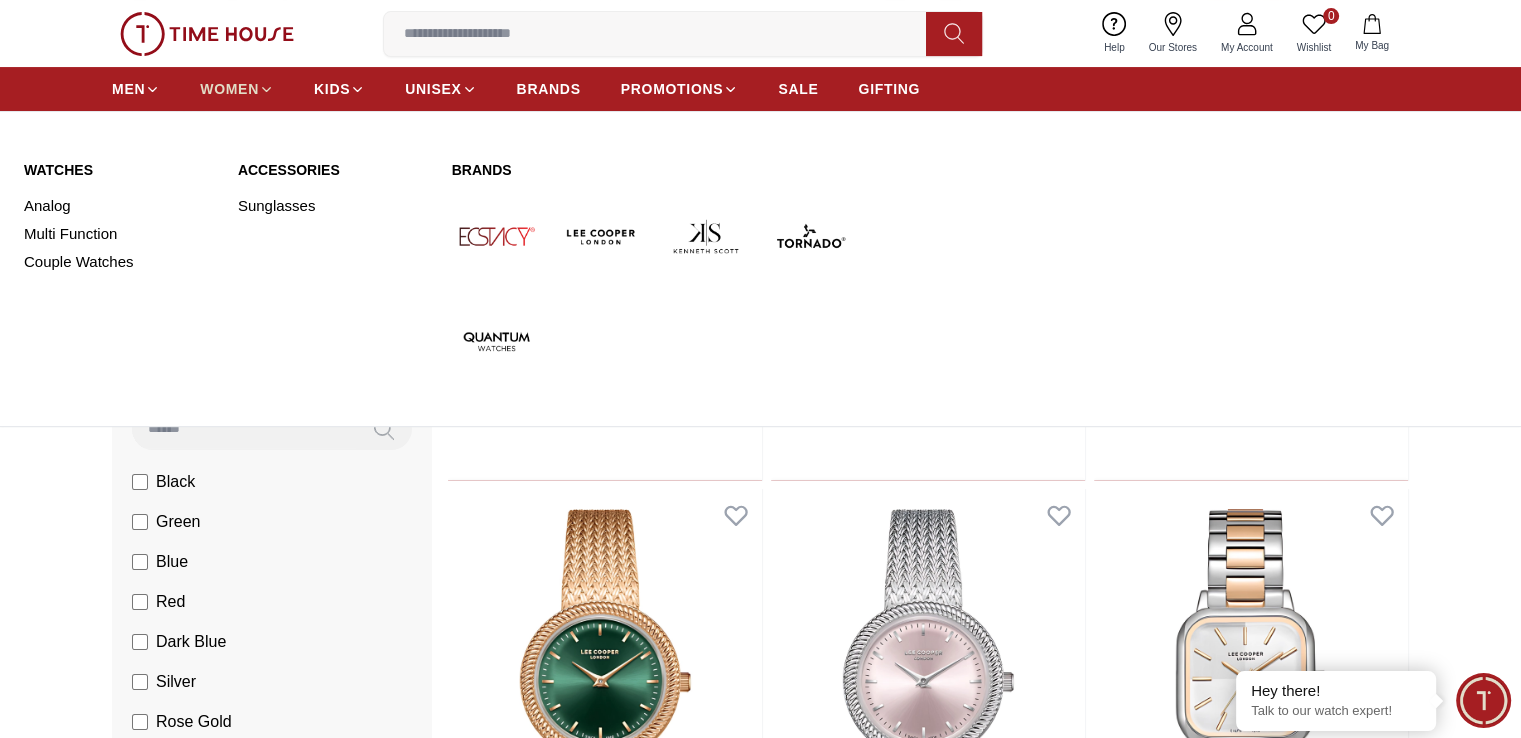 click on "WOMEN" at bounding box center [229, 89] 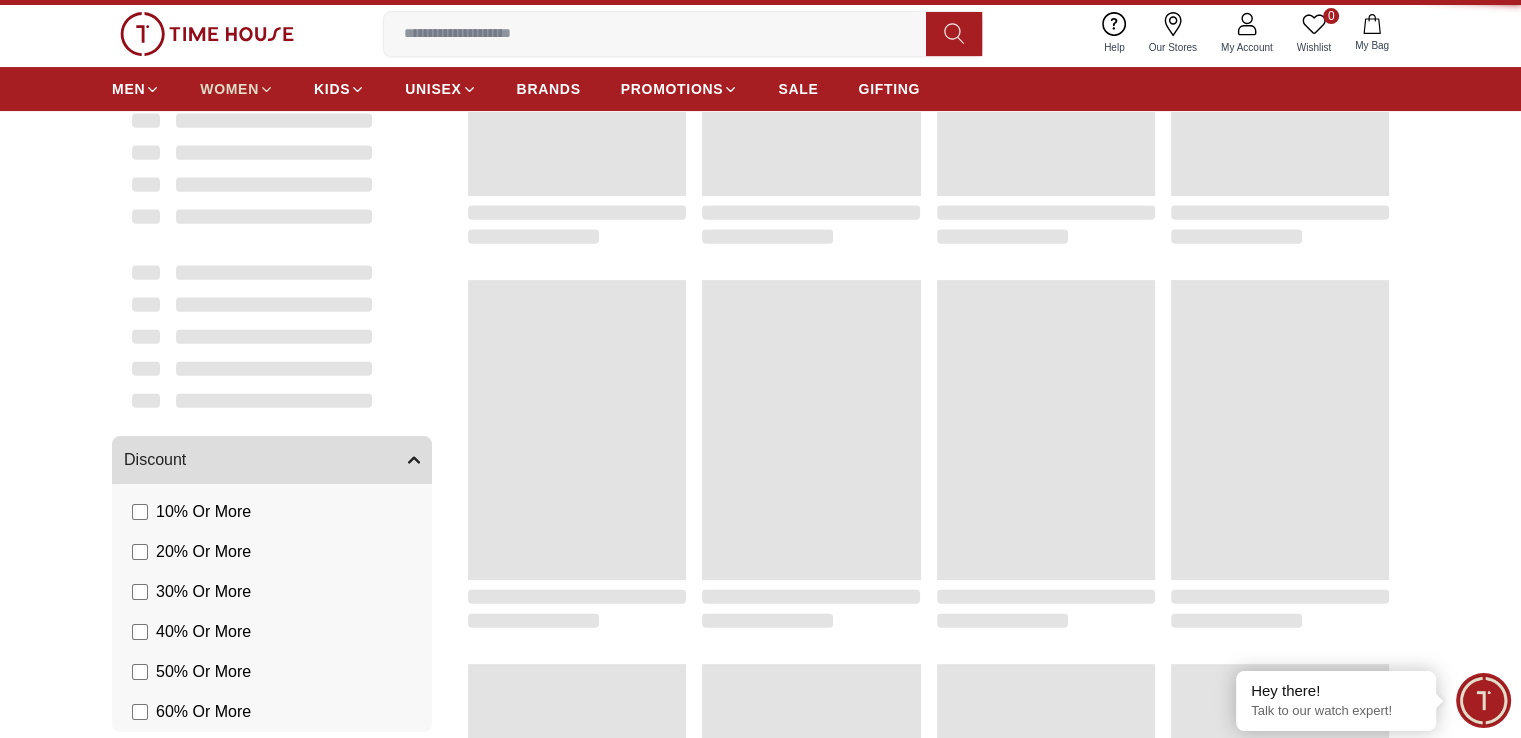 scroll, scrollTop: 0, scrollLeft: 0, axis: both 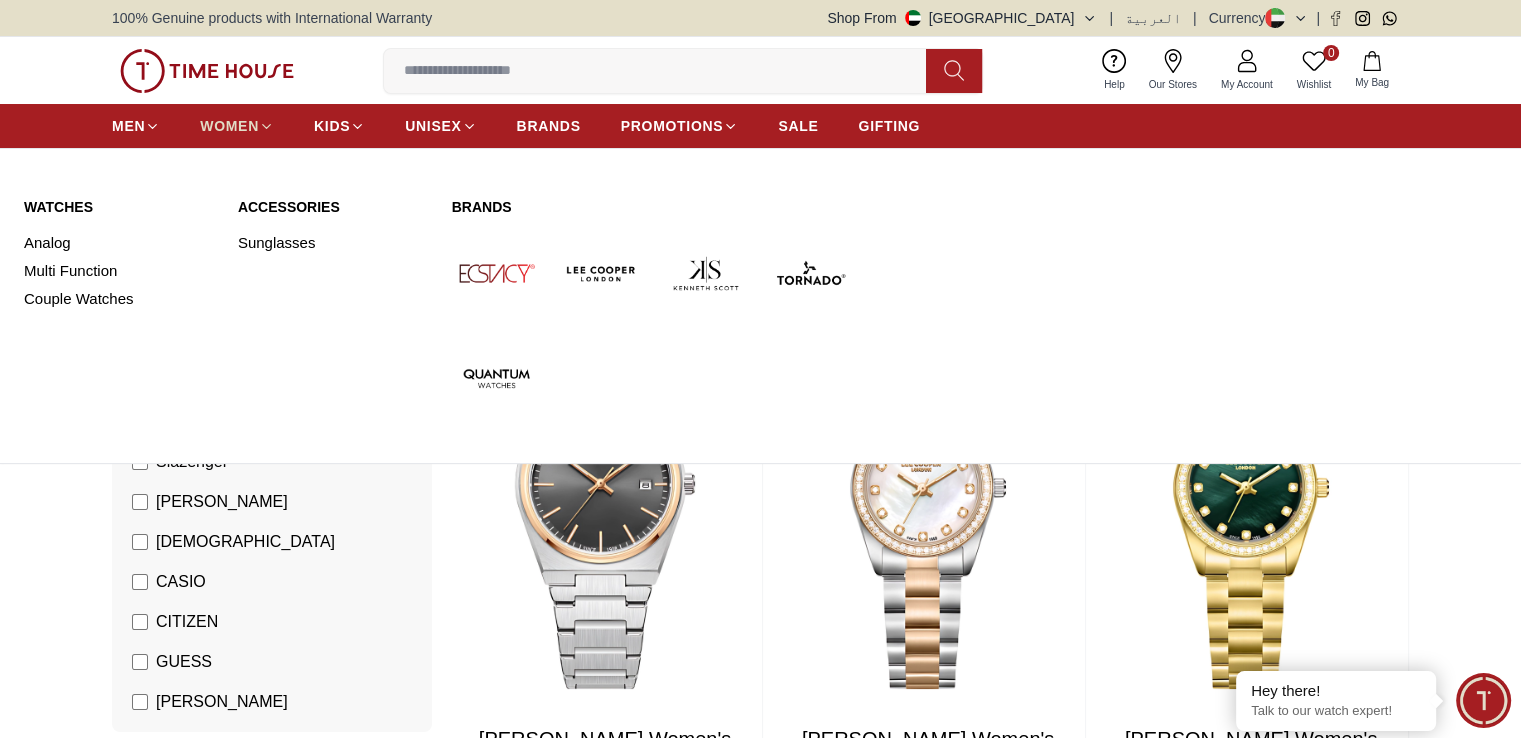 click 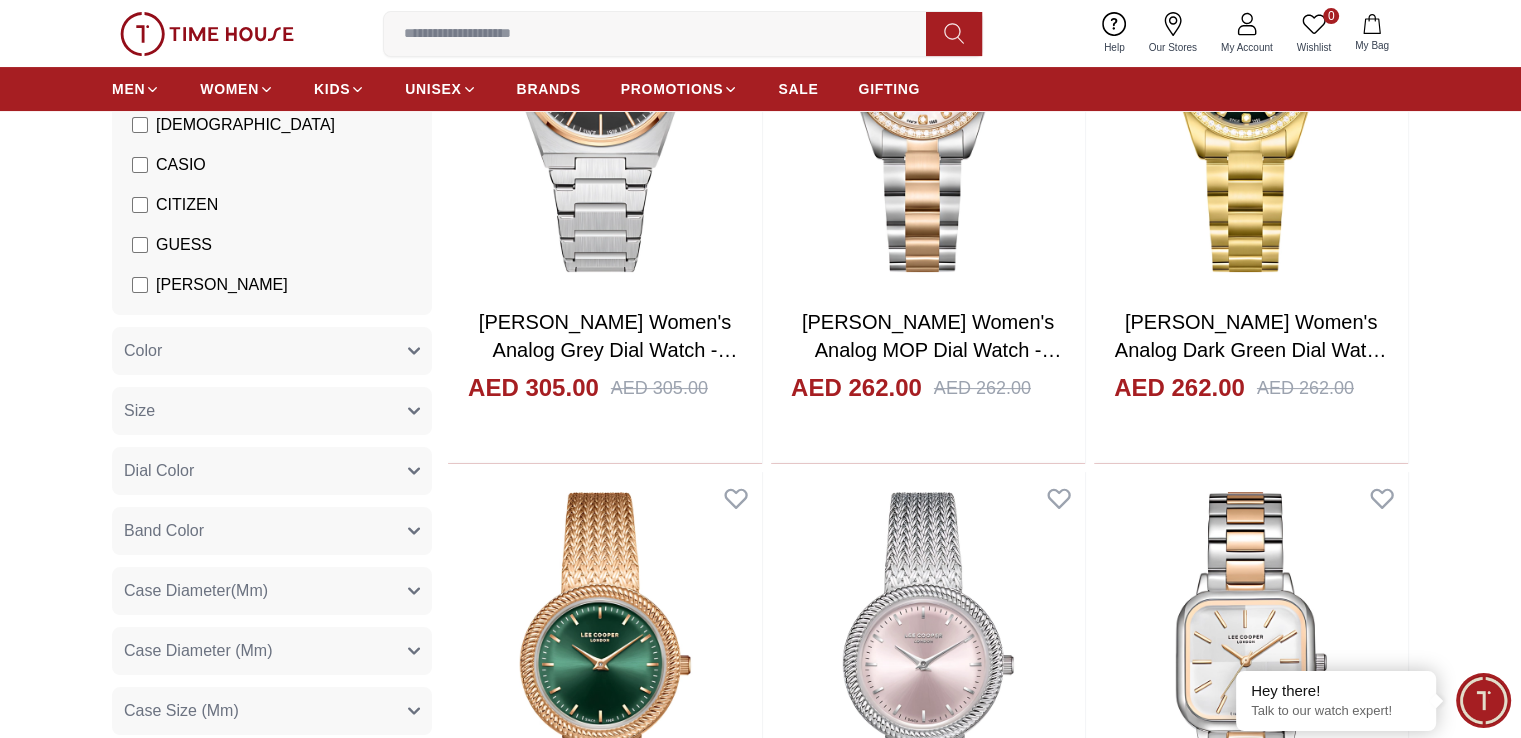 scroll, scrollTop: 400, scrollLeft: 0, axis: vertical 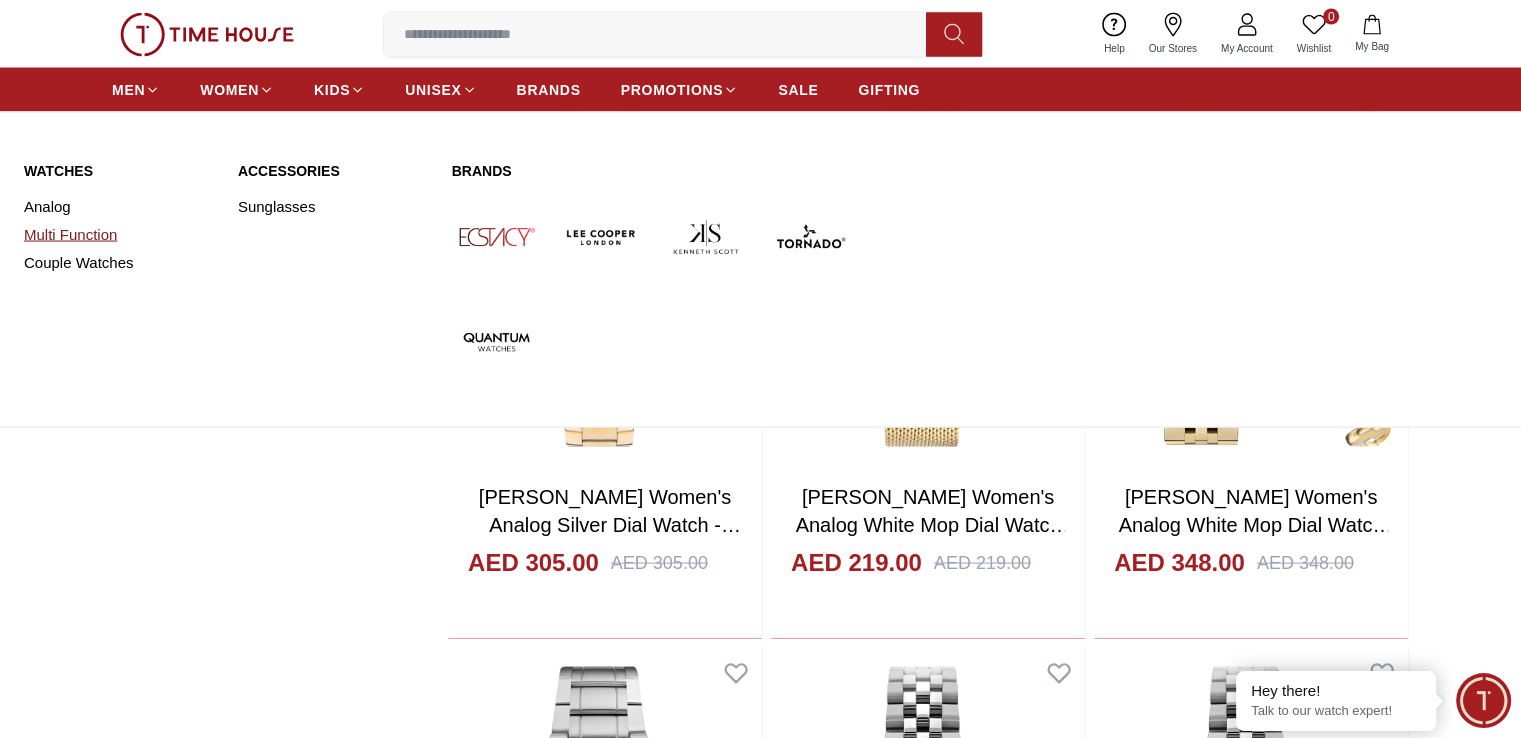 click on "Multi Function" at bounding box center (119, 234) 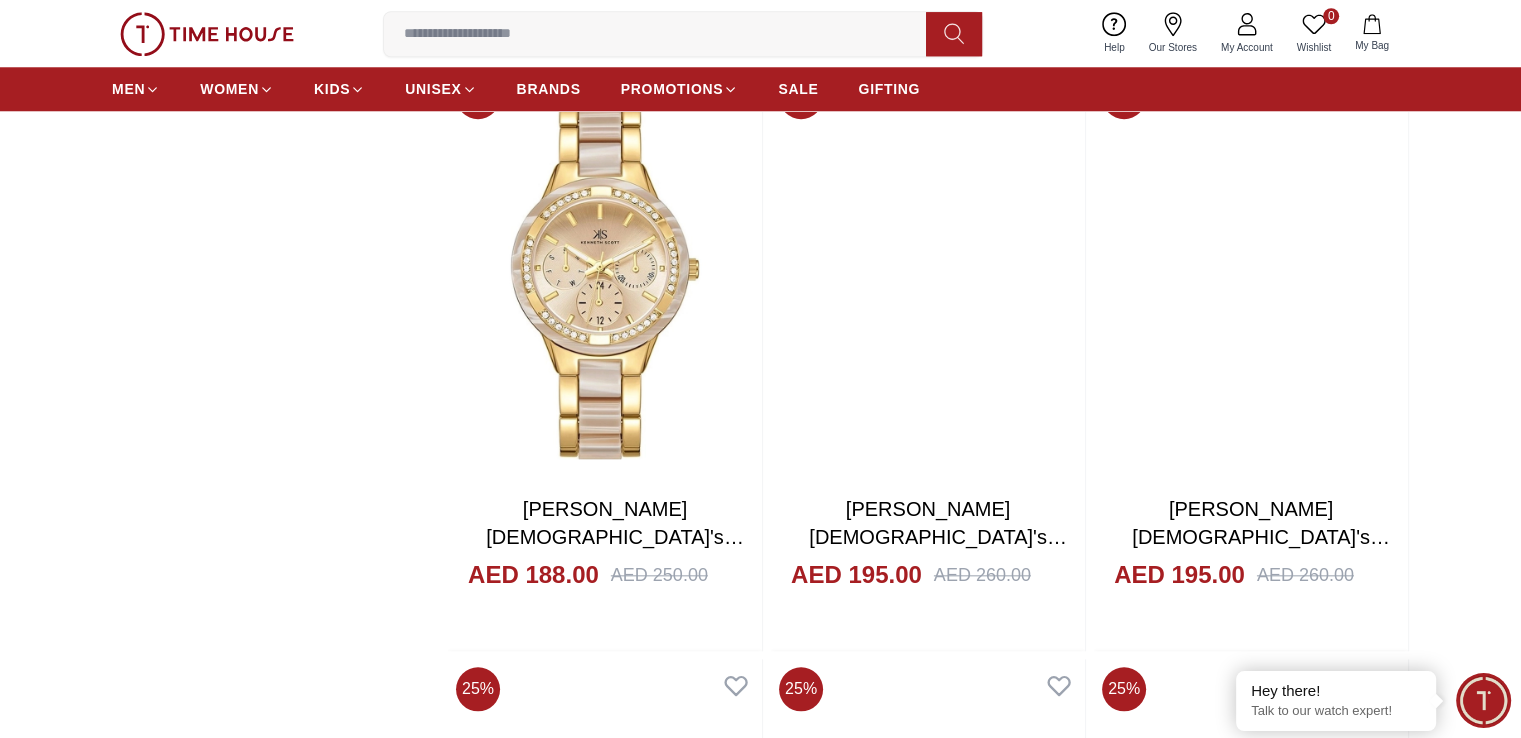 scroll, scrollTop: 2200, scrollLeft: 0, axis: vertical 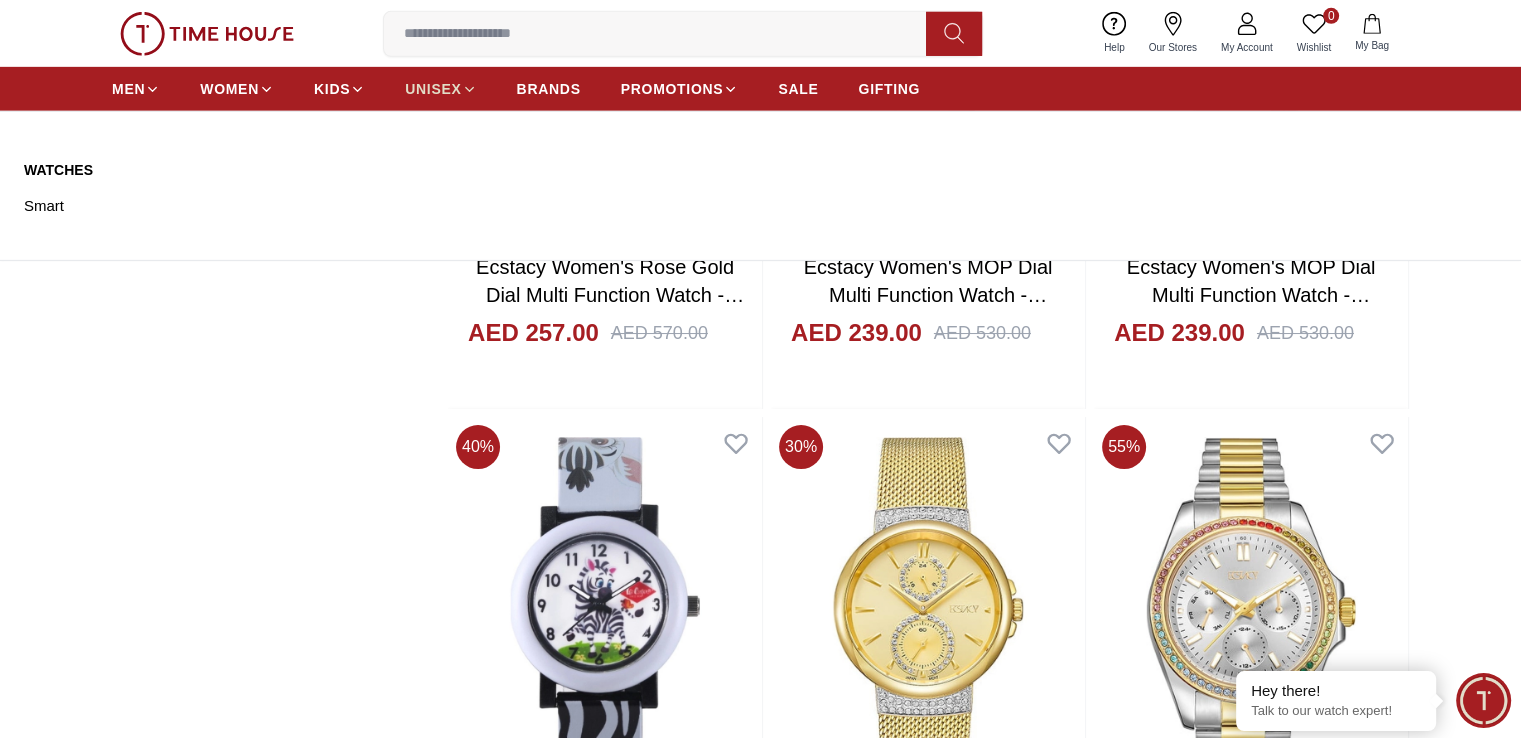 click 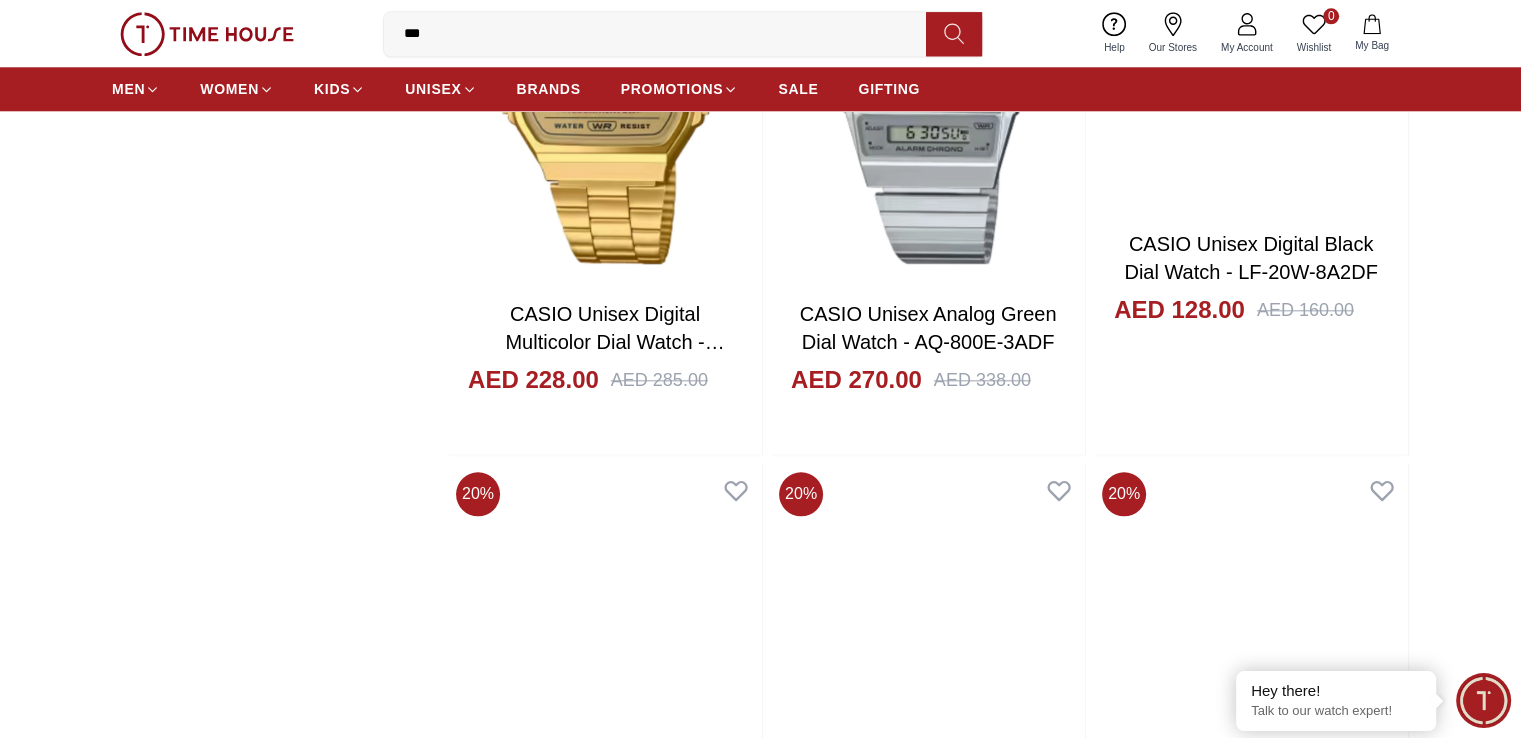 scroll, scrollTop: 2200, scrollLeft: 0, axis: vertical 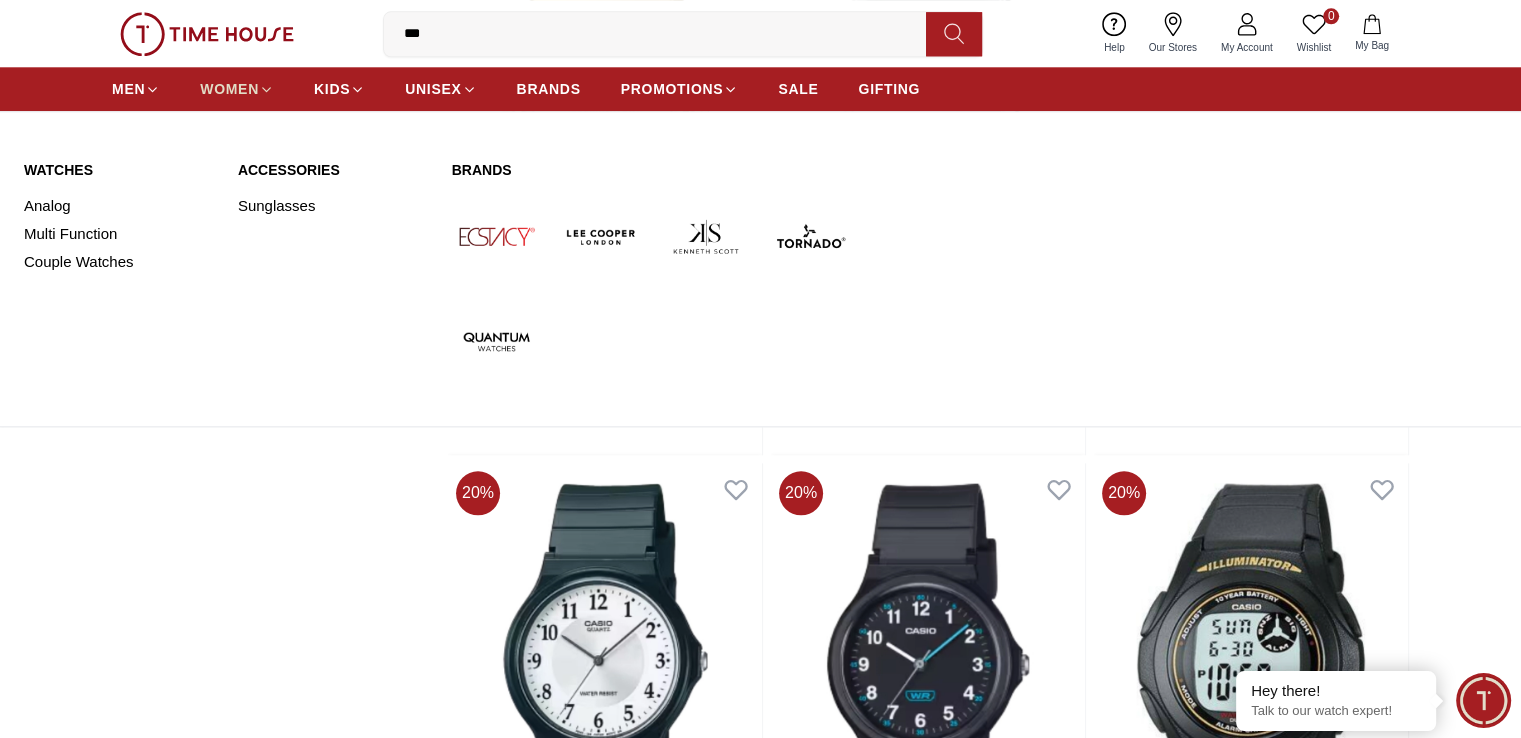 click on "WOMEN" at bounding box center (229, 89) 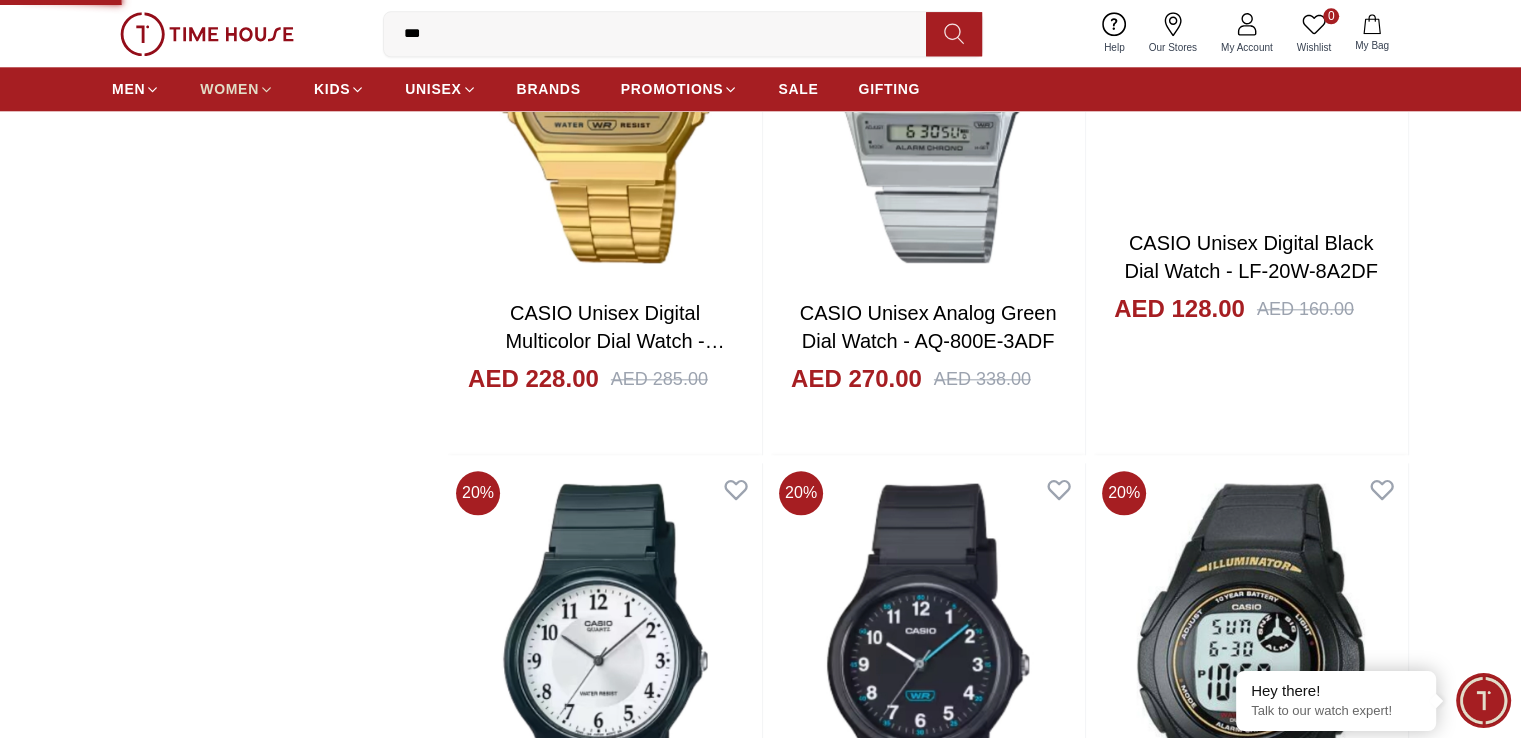 scroll, scrollTop: 0, scrollLeft: 0, axis: both 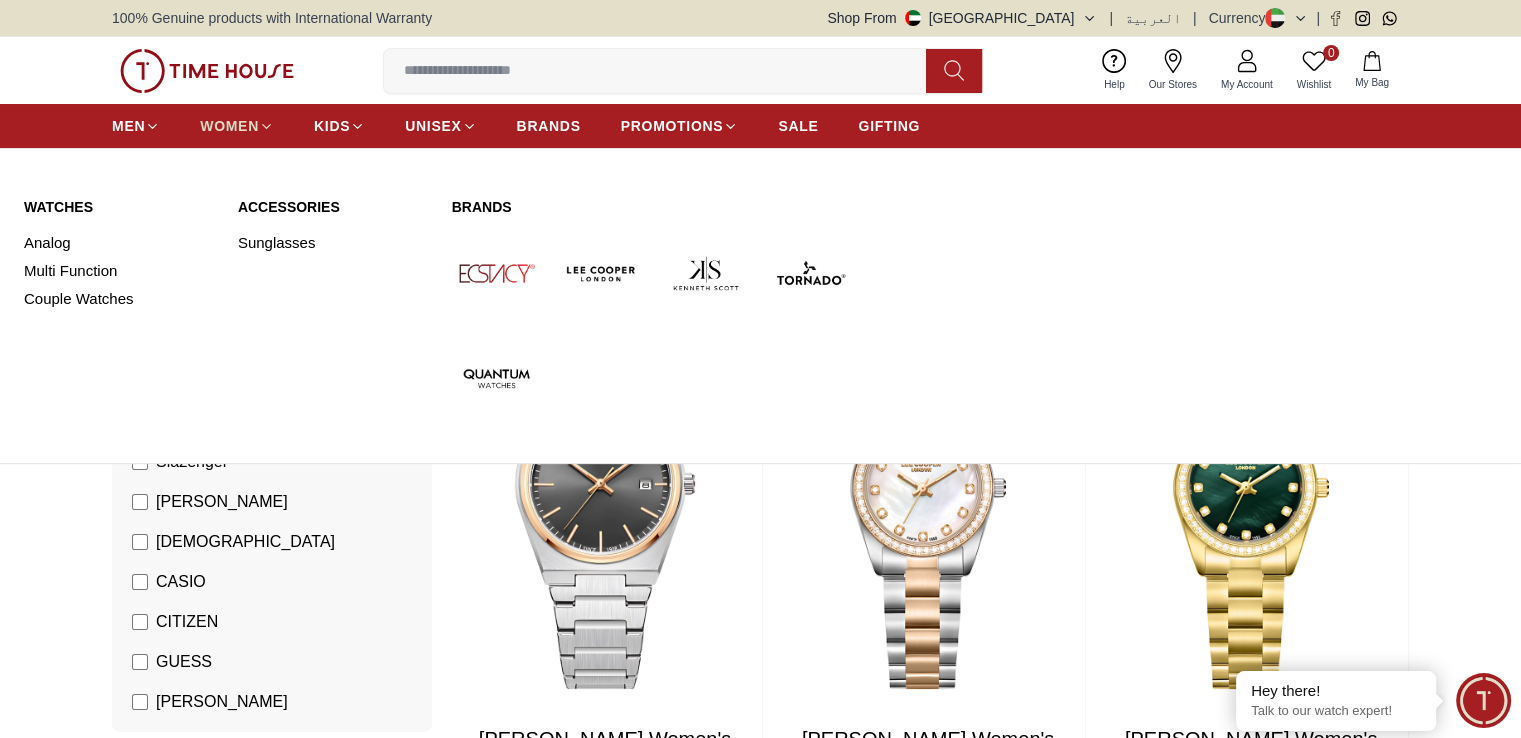 click on "WOMEN" at bounding box center [229, 126] 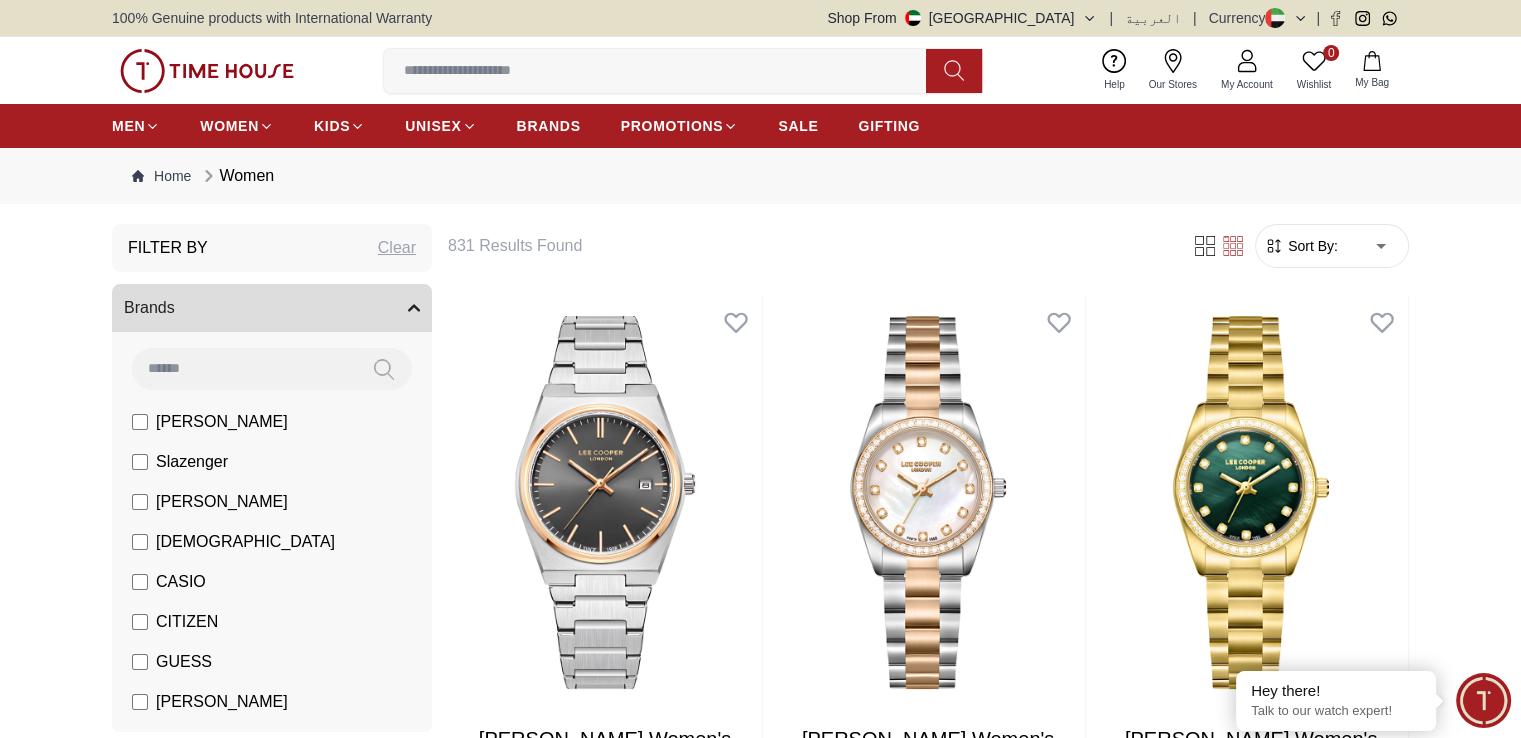 click on "Home Women" at bounding box center (760, 176) 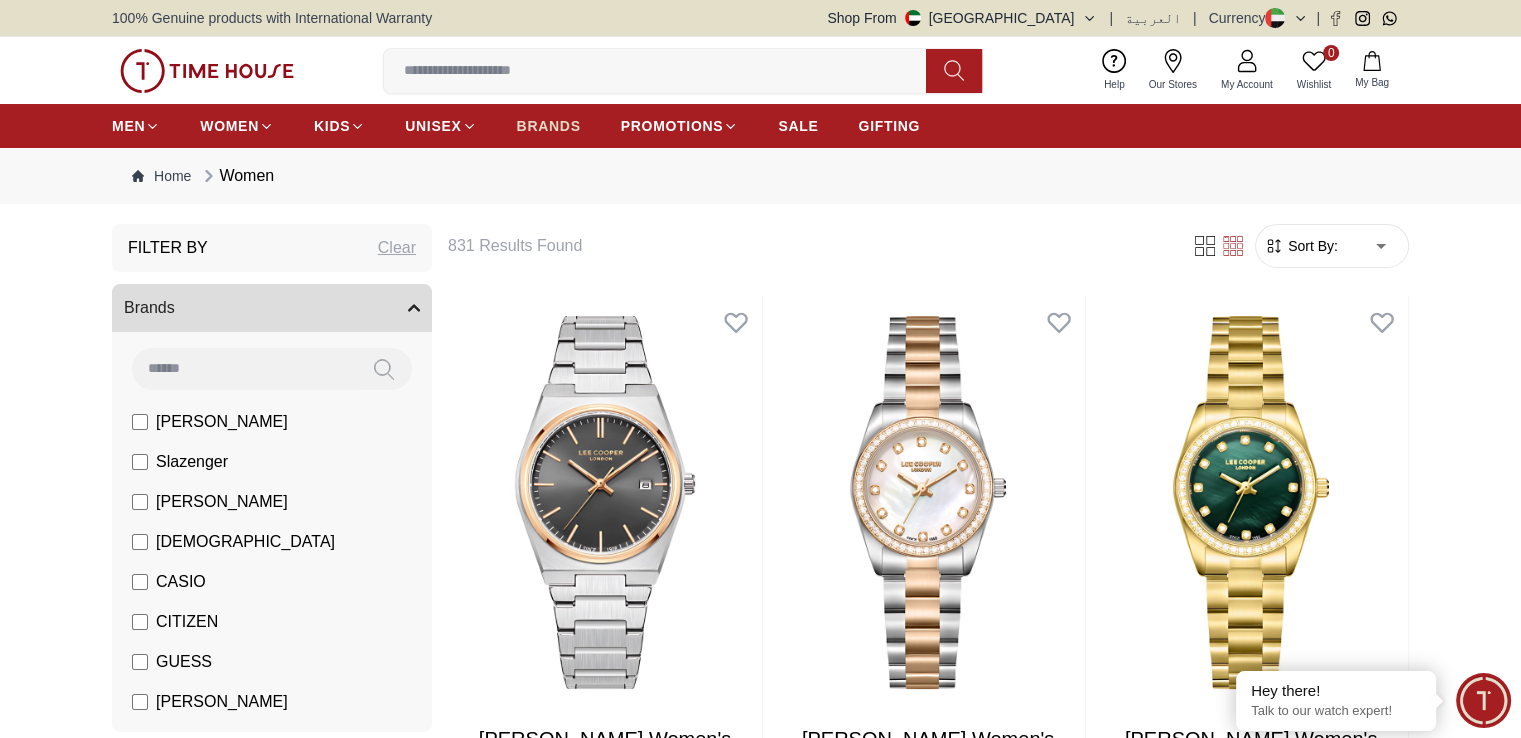 click on "BRANDS" at bounding box center (549, 126) 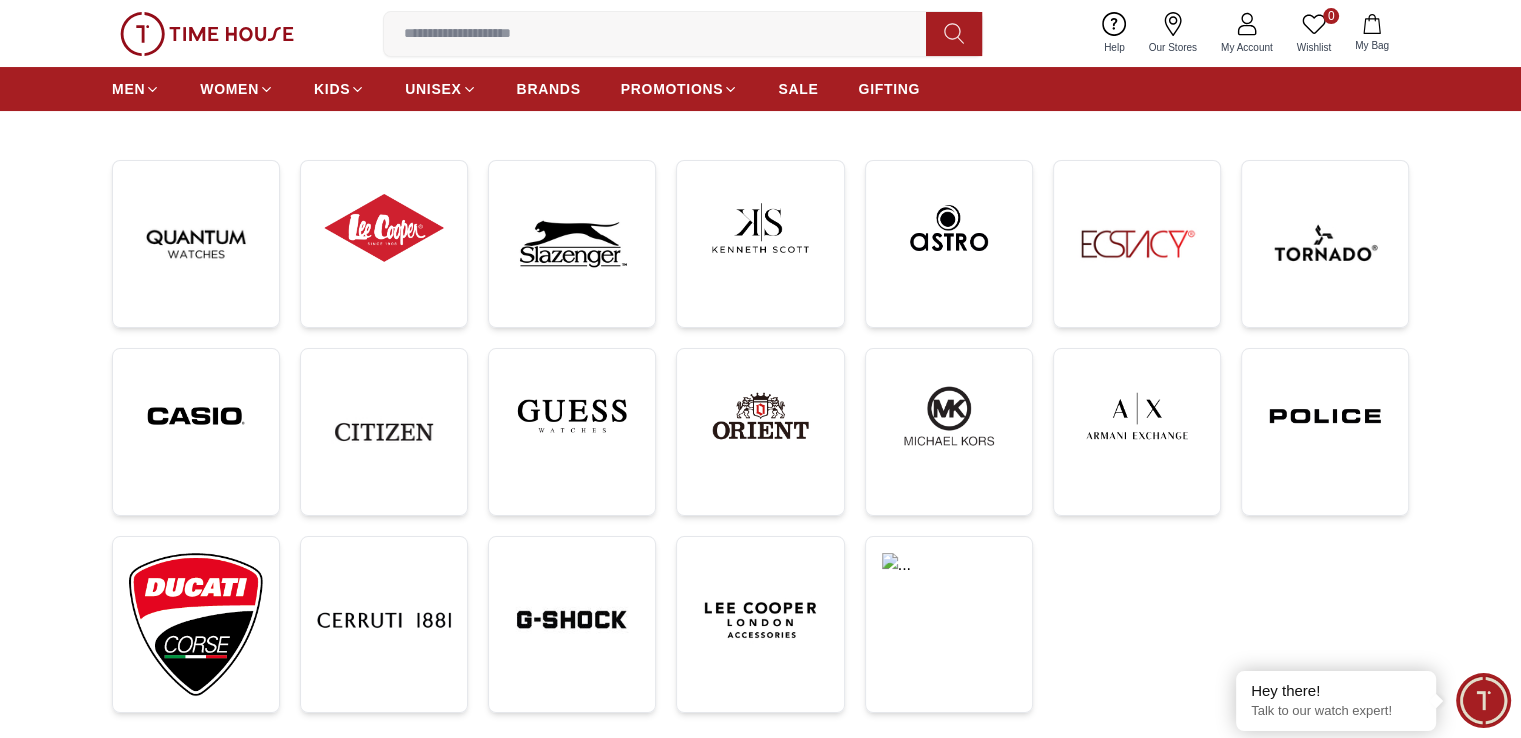 scroll, scrollTop: 300, scrollLeft: 0, axis: vertical 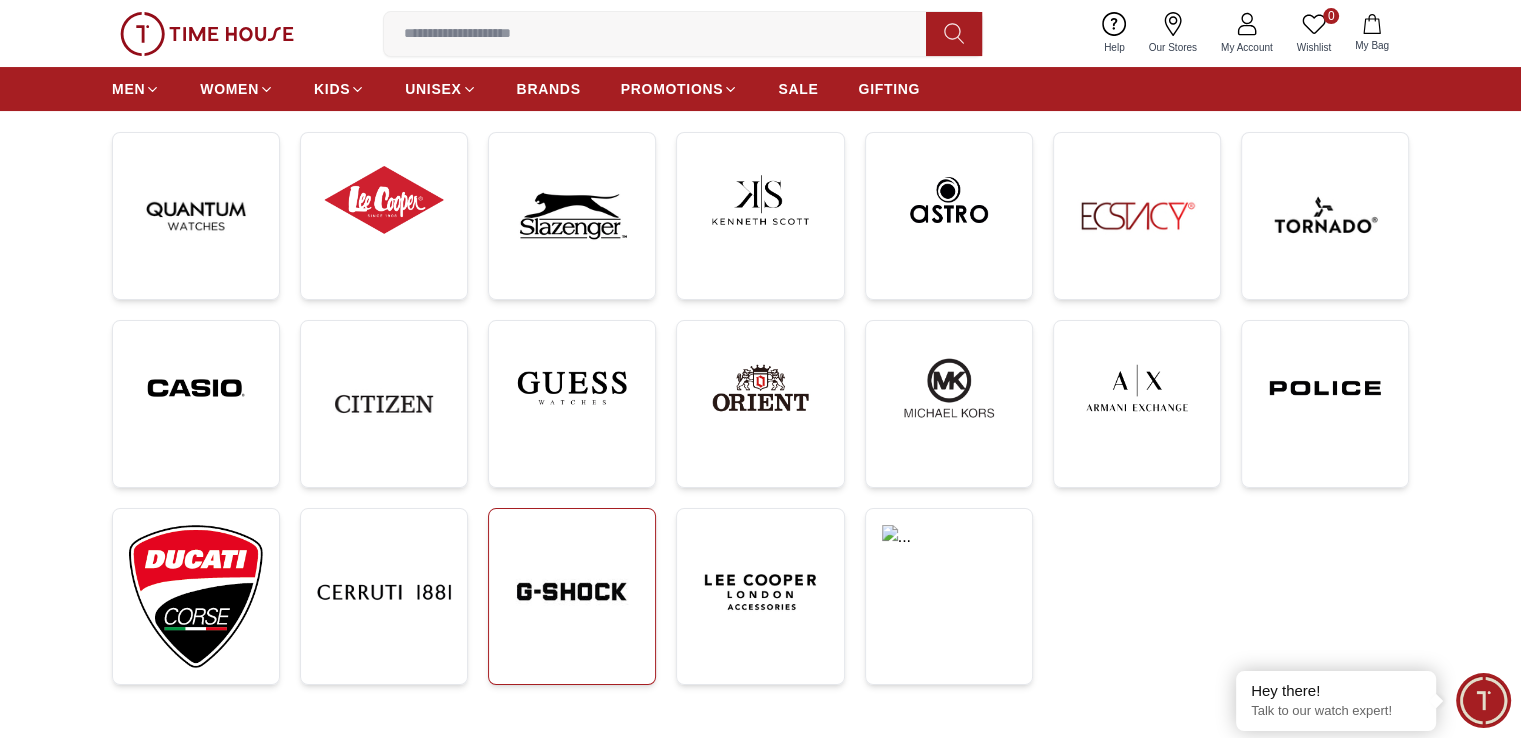 click at bounding box center [572, 592] 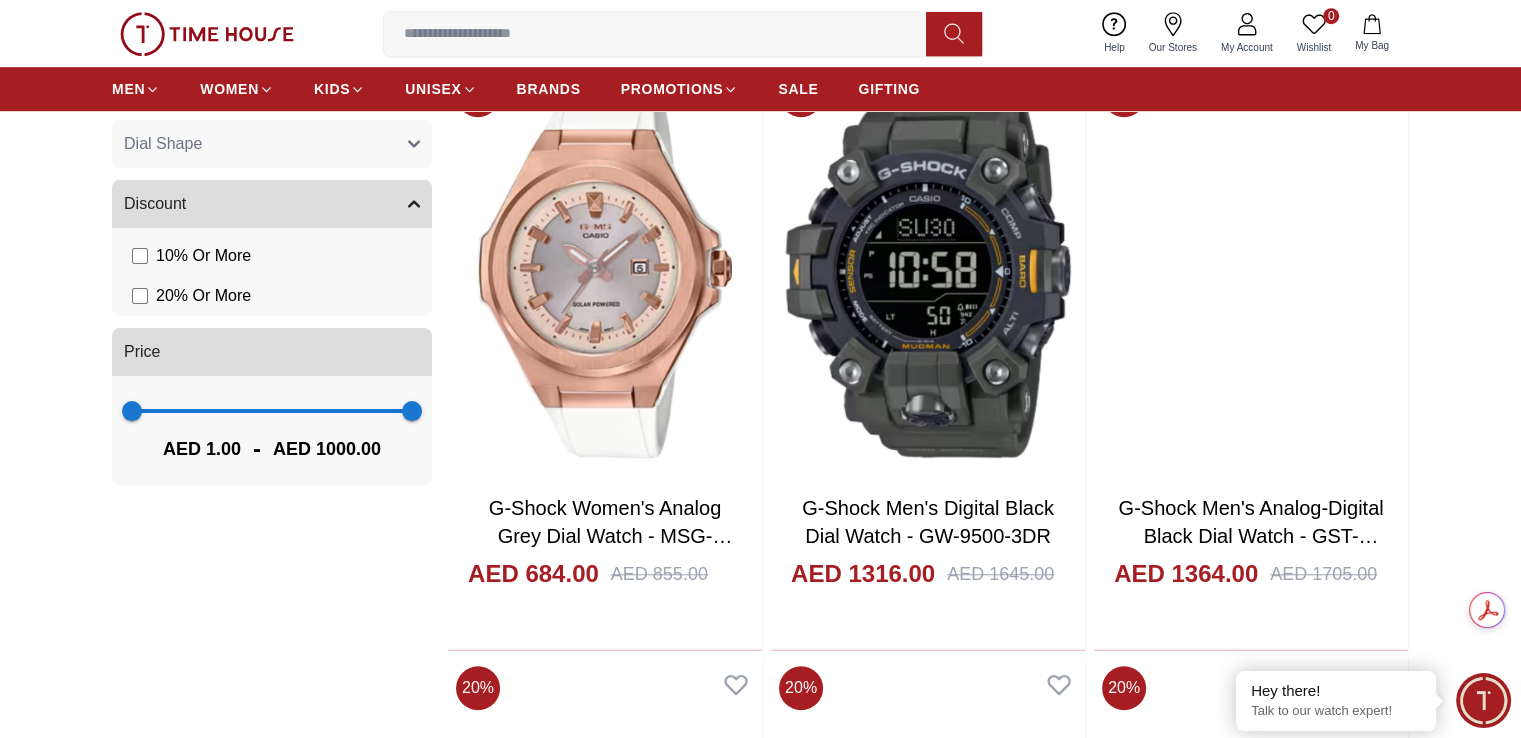 scroll, scrollTop: 1800, scrollLeft: 0, axis: vertical 